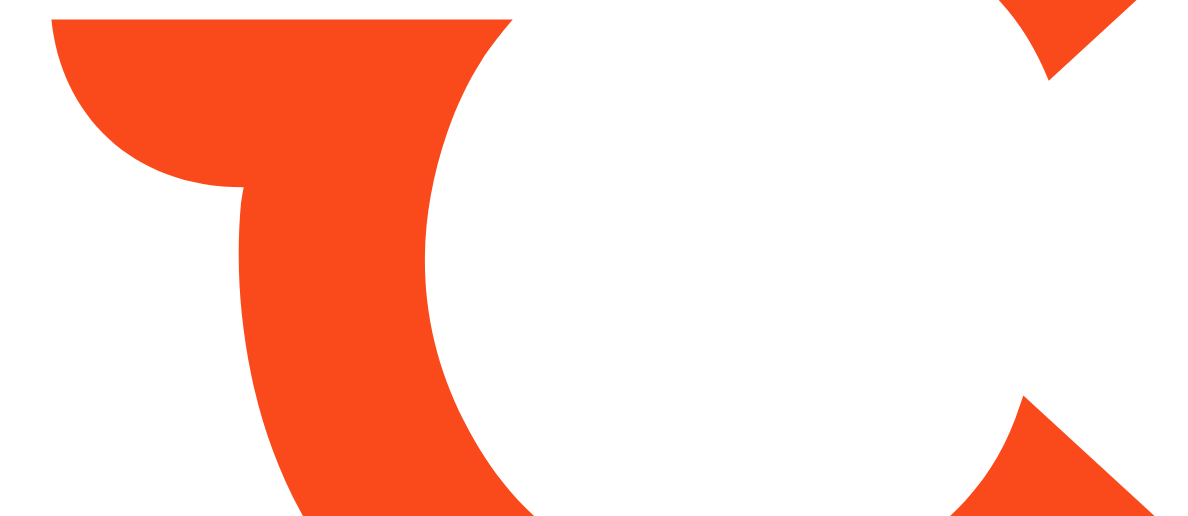 scroll, scrollTop: 0, scrollLeft: 0, axis: both 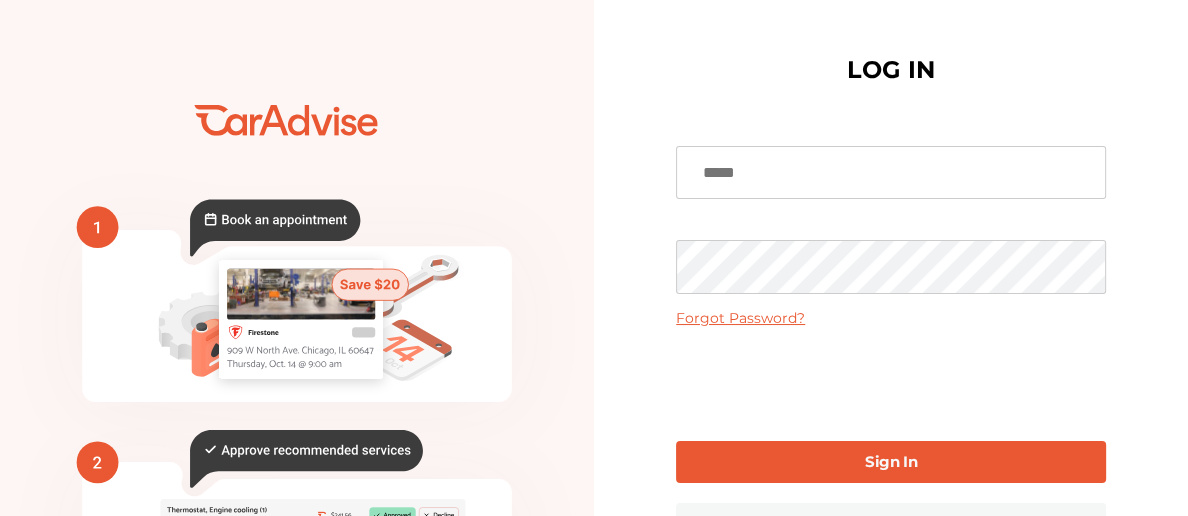click at bounding box center (891, 173) 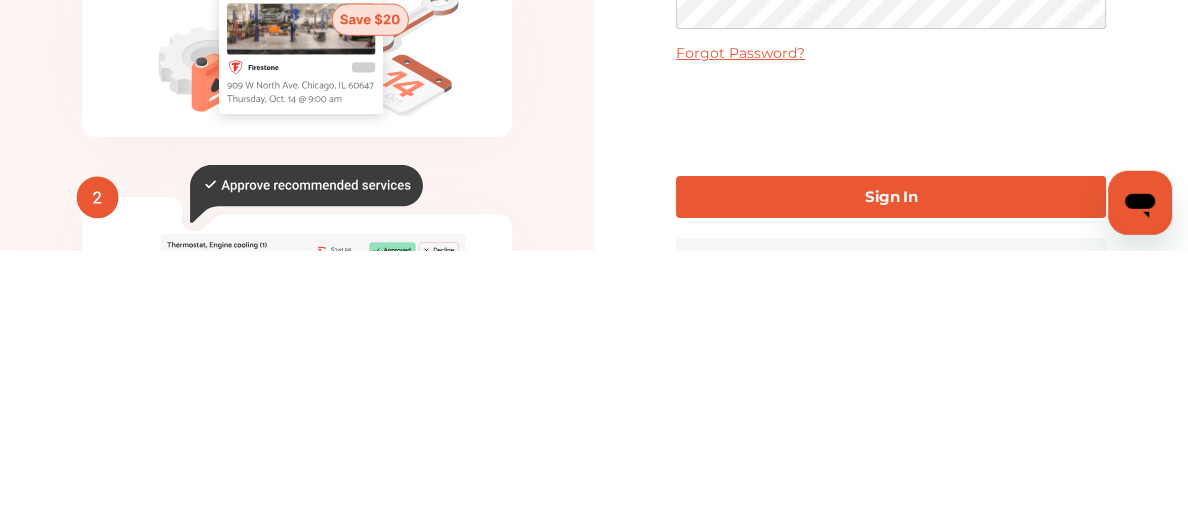 scroll, scrollTop: 265, scrollLeft: 0, axis: vertical 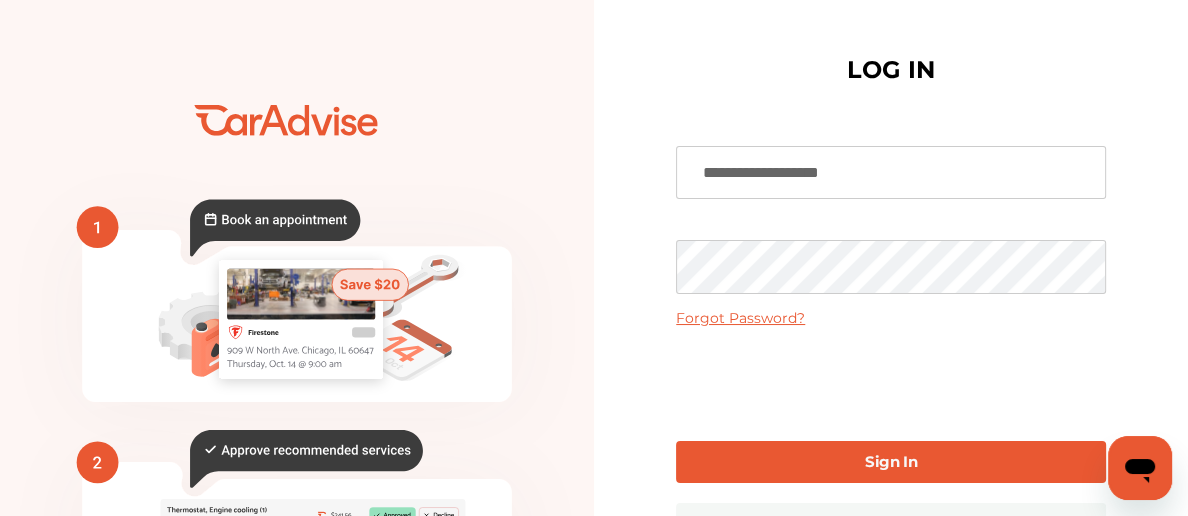 click on "Sign In" at bounding box center (891, 462) 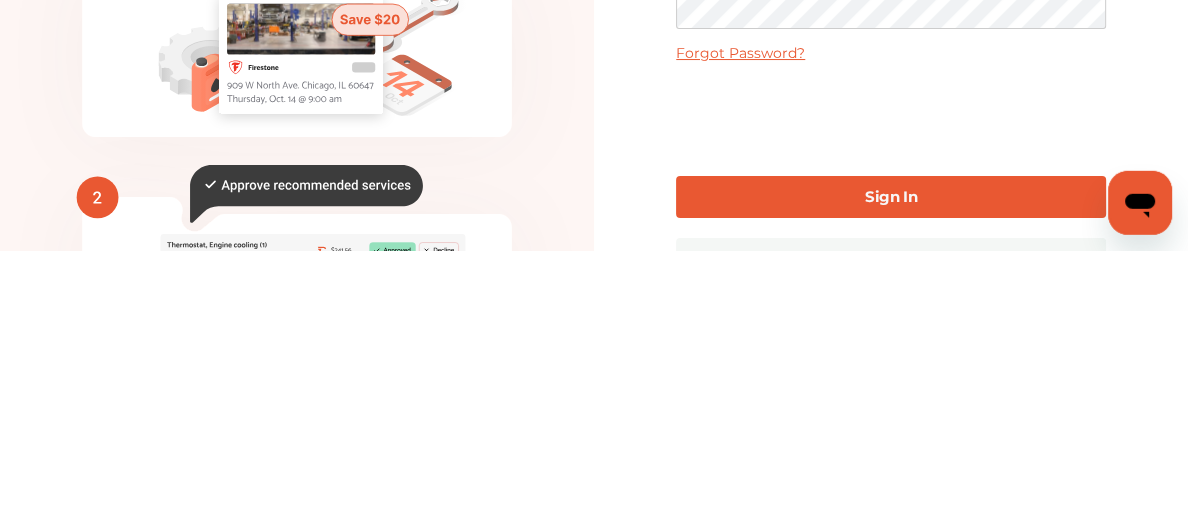 scroll, scrollTop: 265, scrollLeft: 0, axis: vertical 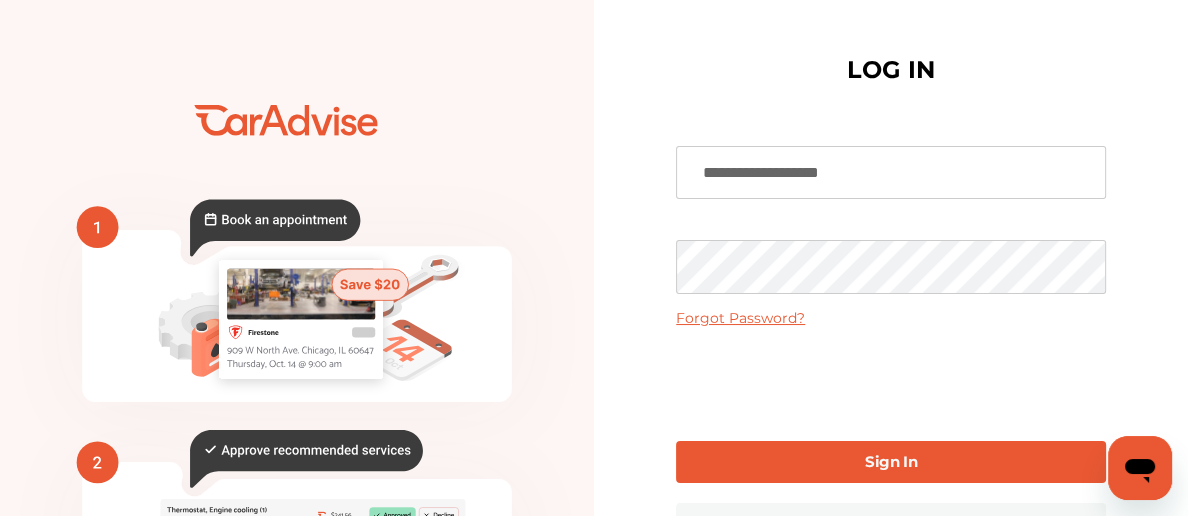 click on "Sign In" at bounding box center [891, 462] 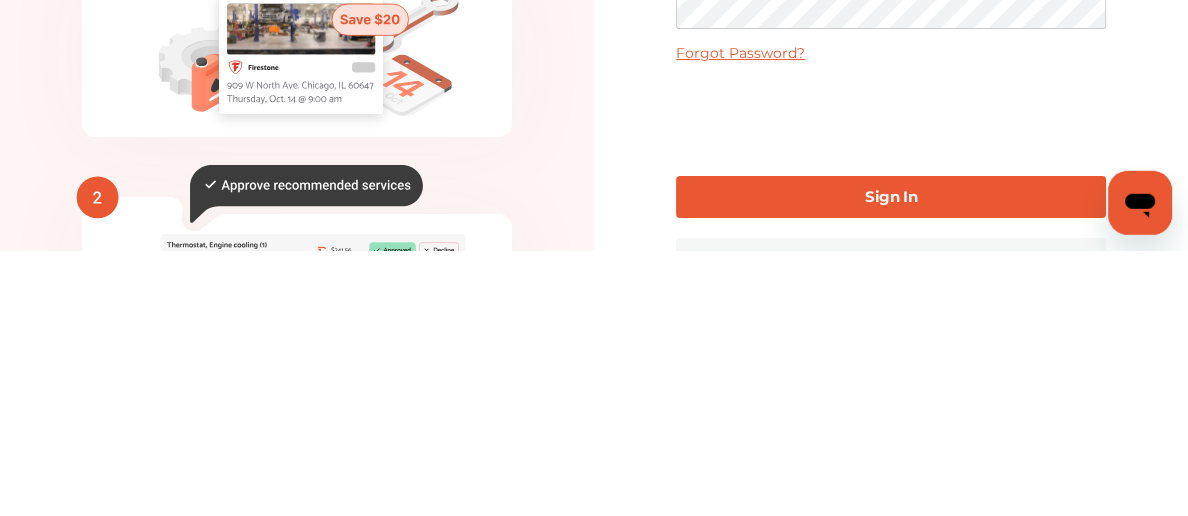 scroll, scrollTop: 265, scrollLeft: 0, axis: vertical 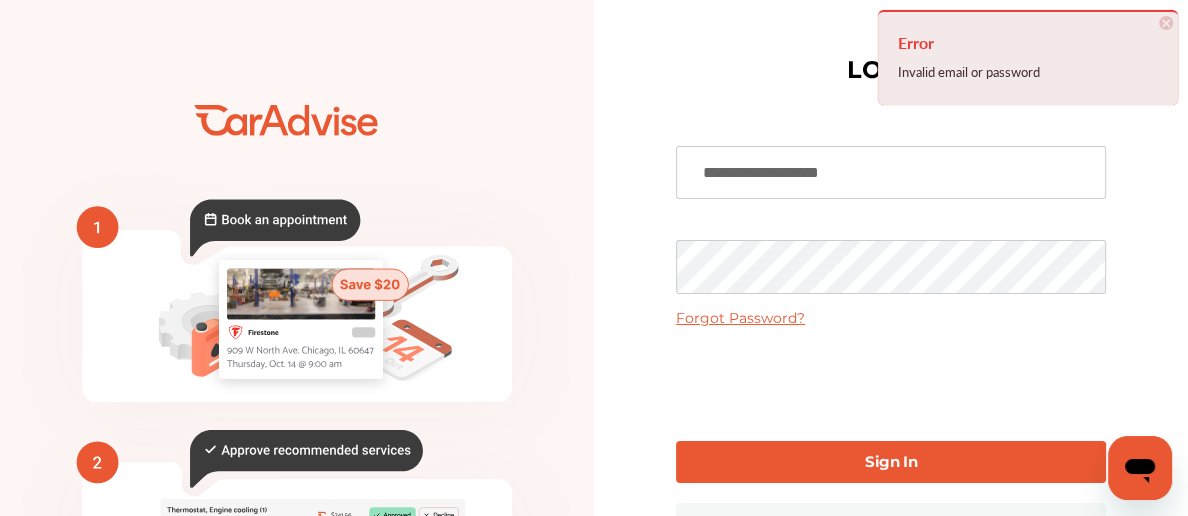 click on "Forgot Password?" at bounding box center (740, 318) 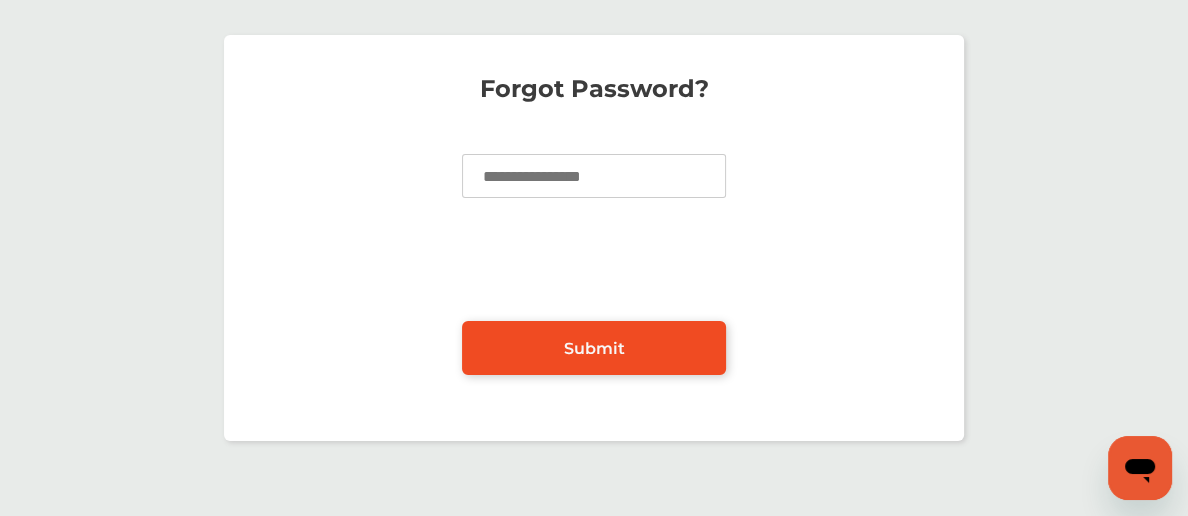 click on "Submit" at bounding box center [594, 348] 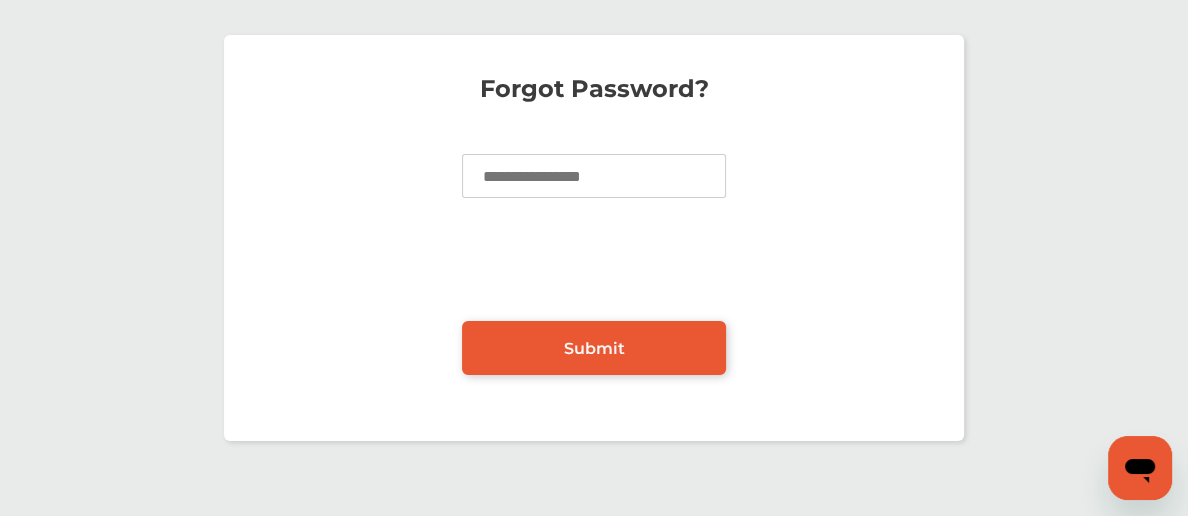 click at bounding box center (594, 176) 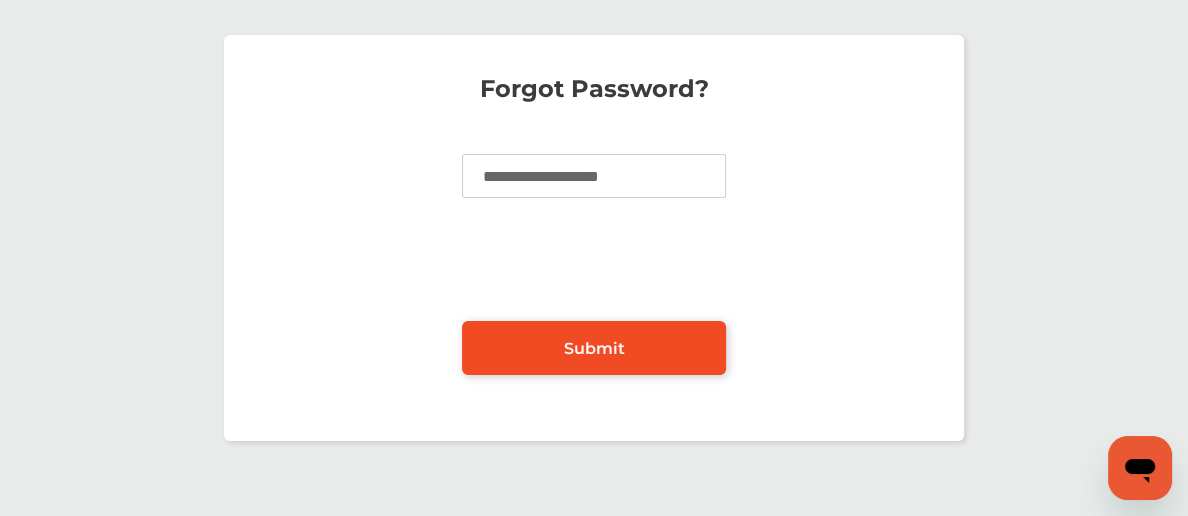 click on "Submit" at bounding box center [594, 348] 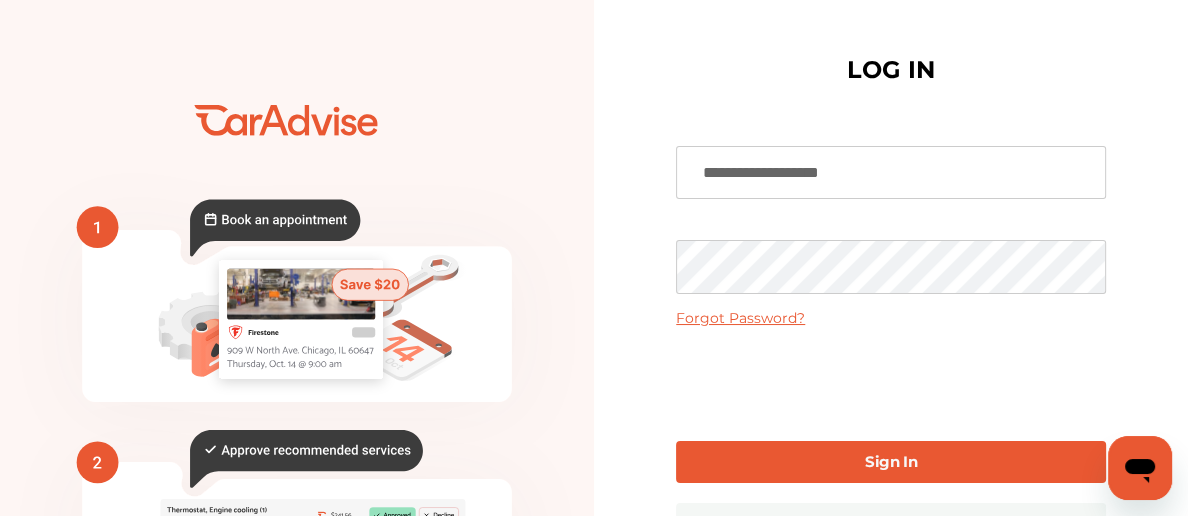 click on "Sign In" at bounding box center (891, 462) 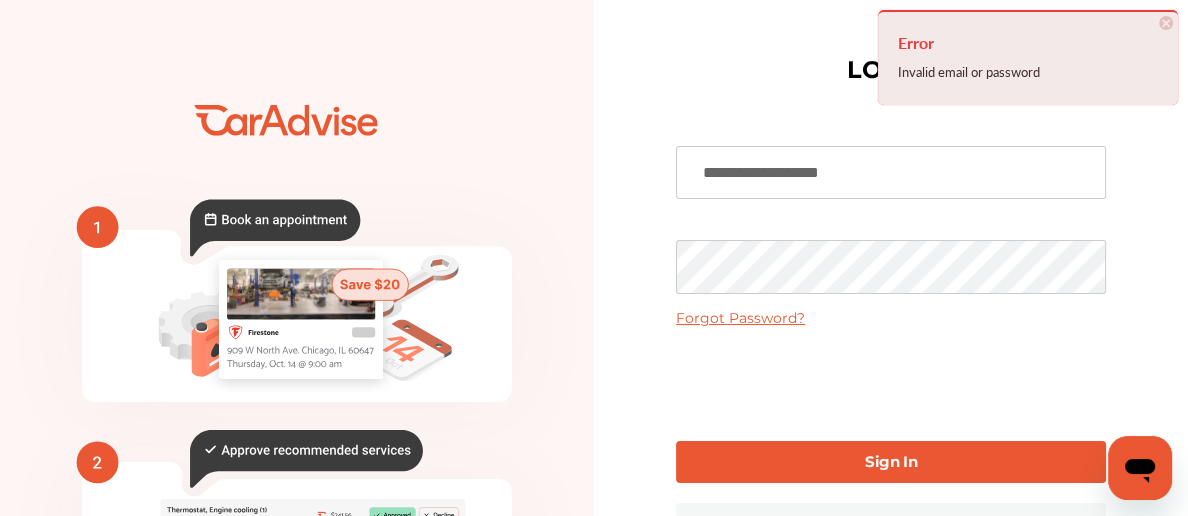 click on "×" at bounding box center [1166, 23] 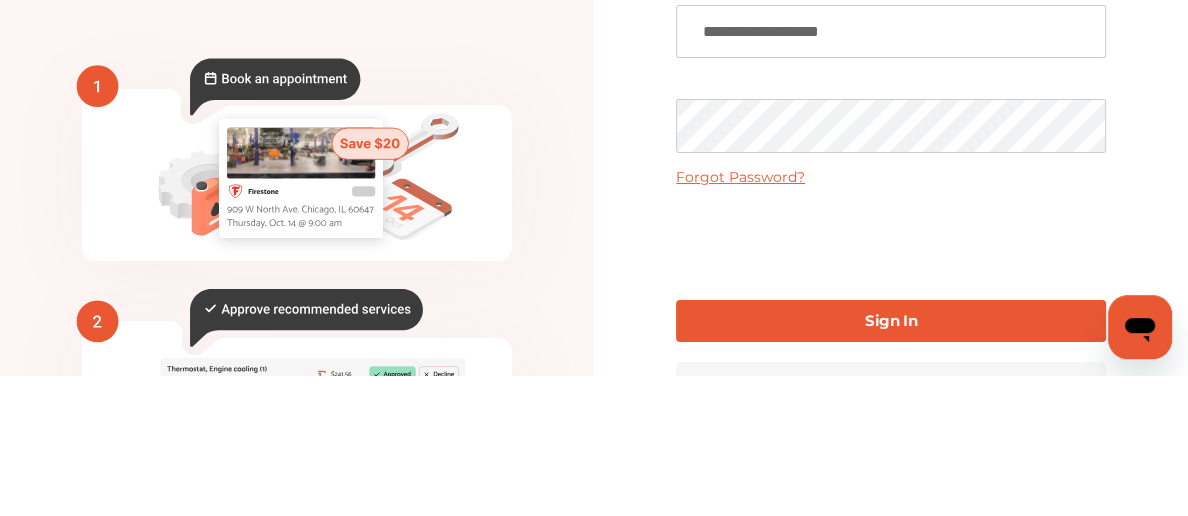 scroll, scrollTop: 140, scrollLeft: 0, axis: vertical 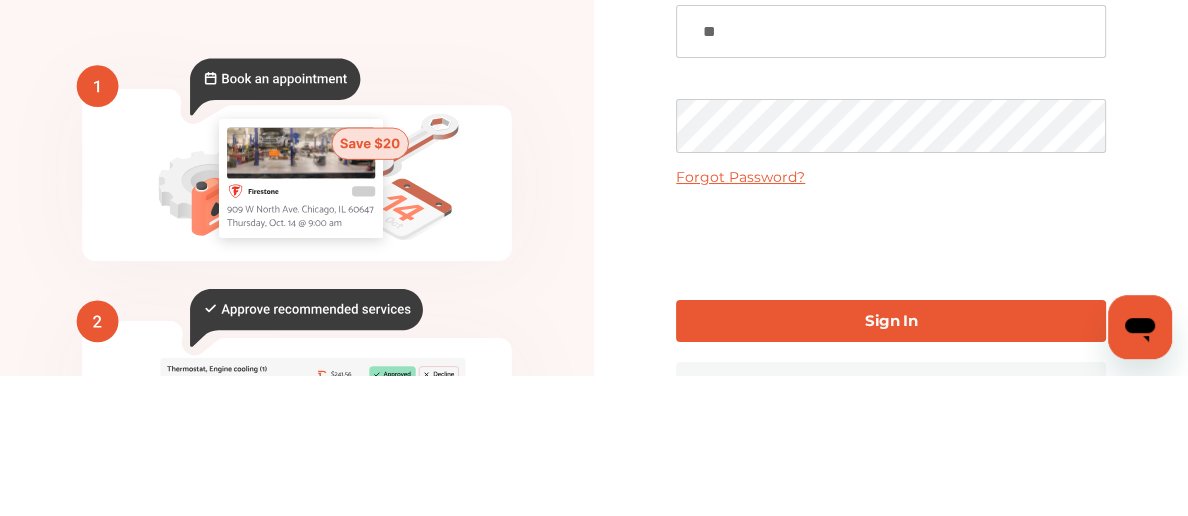 type on "*" 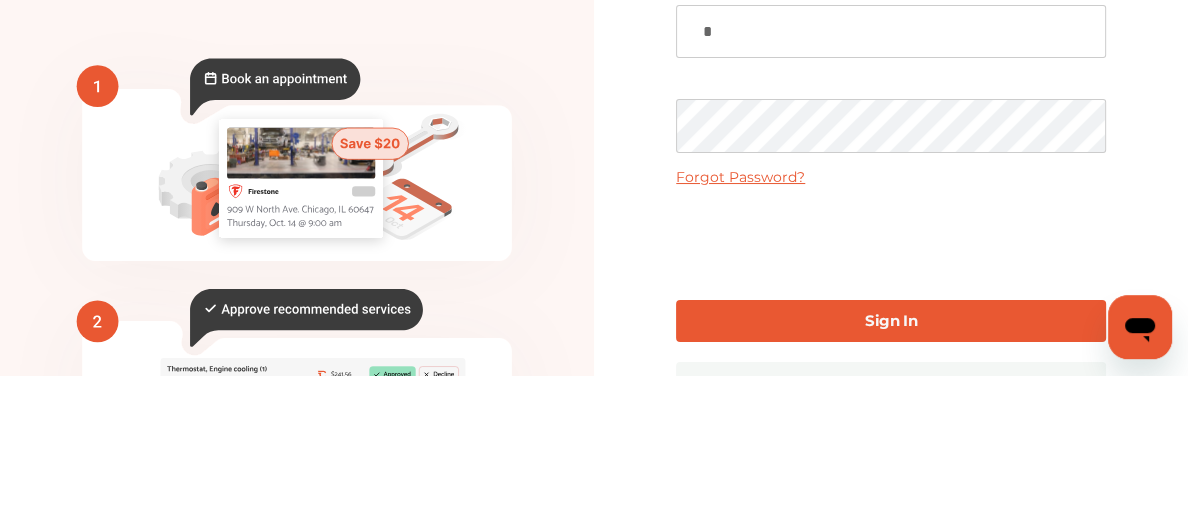 type 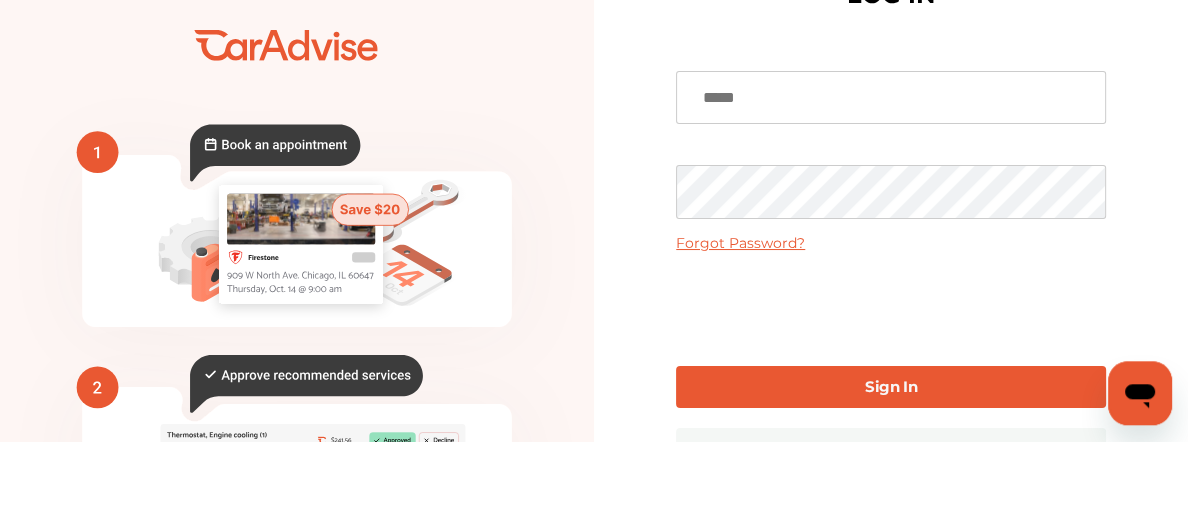 scroll, scrollTop: 0, scrollLeft: 0, axis: both 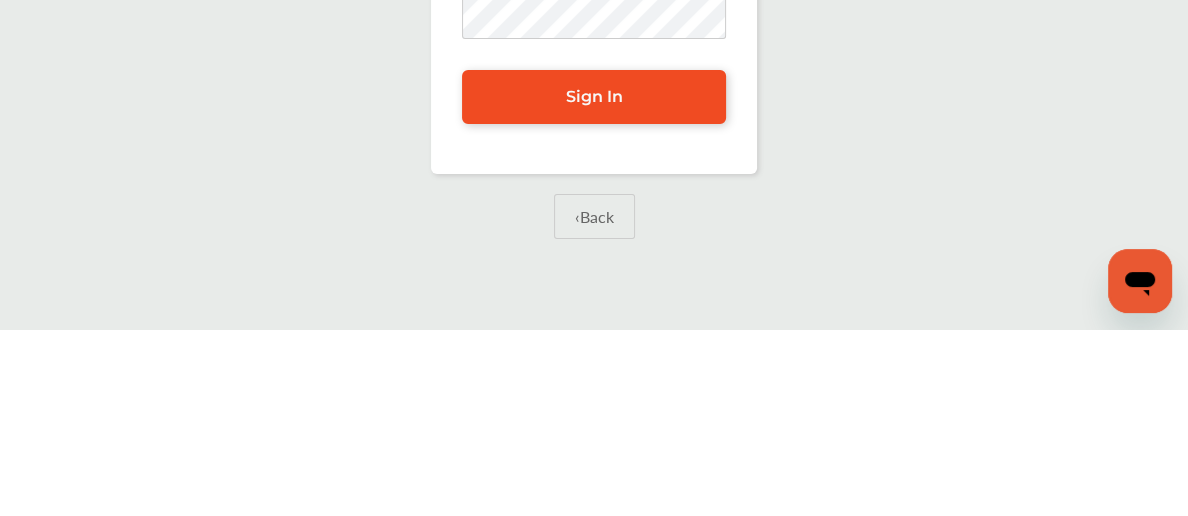 click on "Sign In" at bounding box center [594, 283] 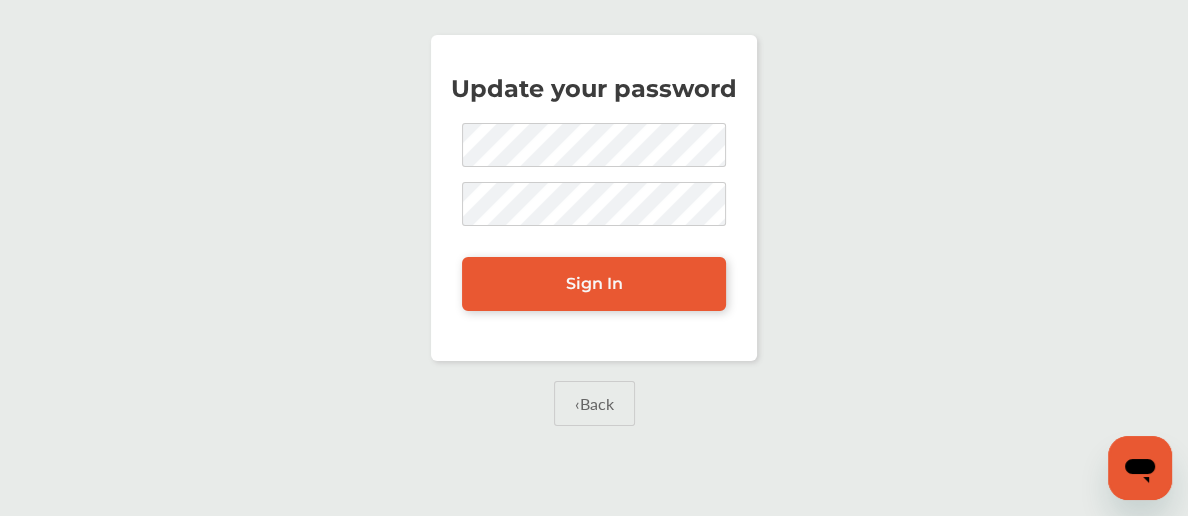 scroll, scrollTop: 0, scrollLeft: 0, axis: both 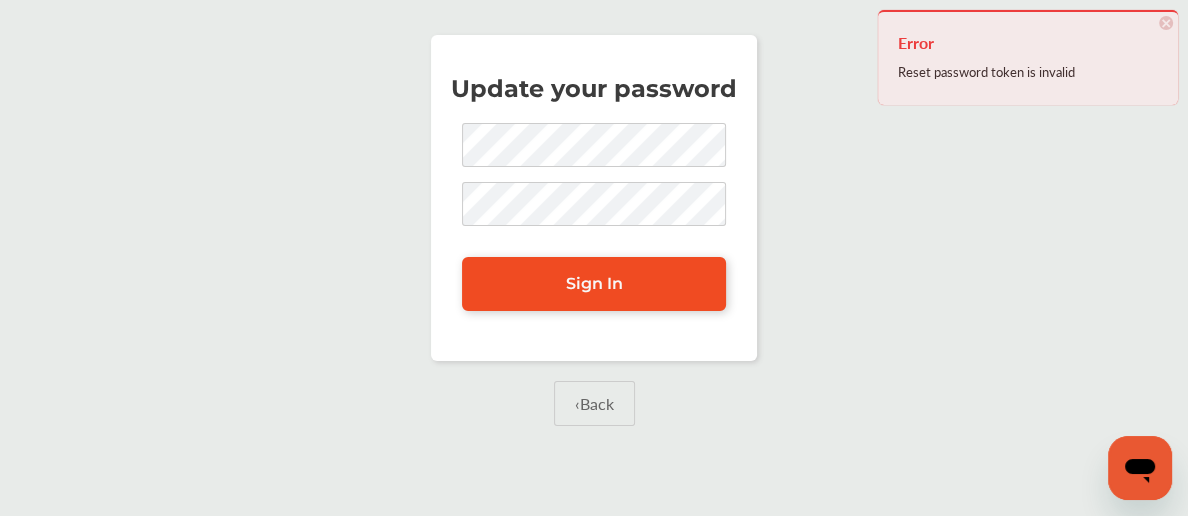 click on "Sign In" at bounding box center (594, 283) 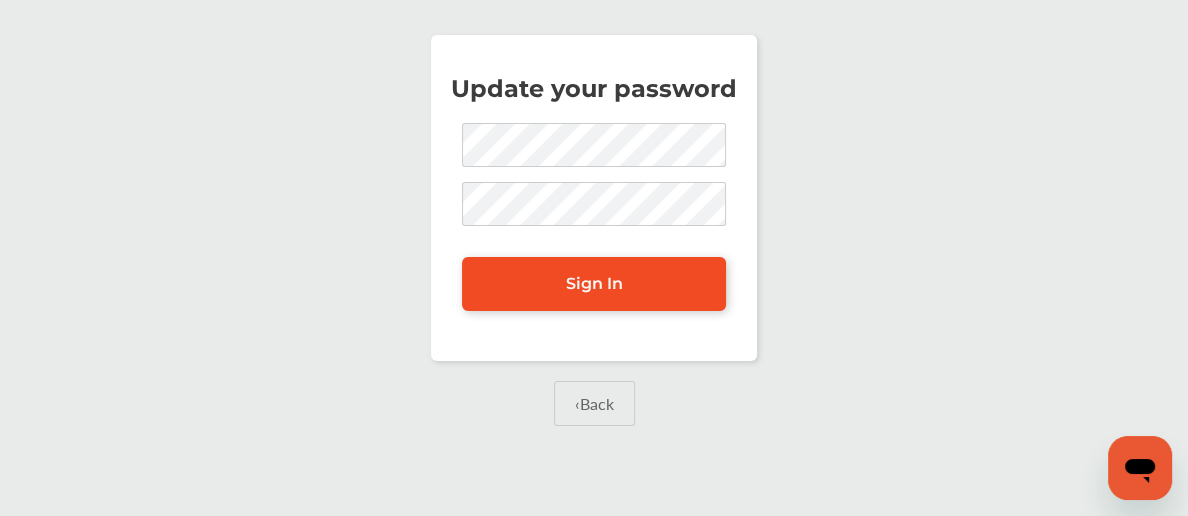 click on "Sign In" at bounding box center (594, 284) 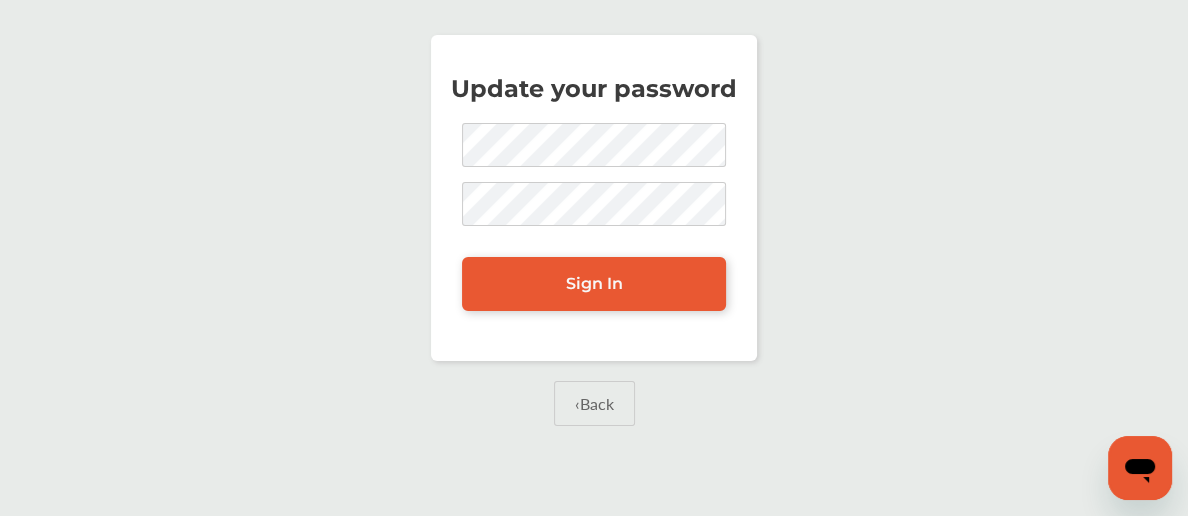 scroll, scrollTop: 0, scrollLeft: 0, axis: both 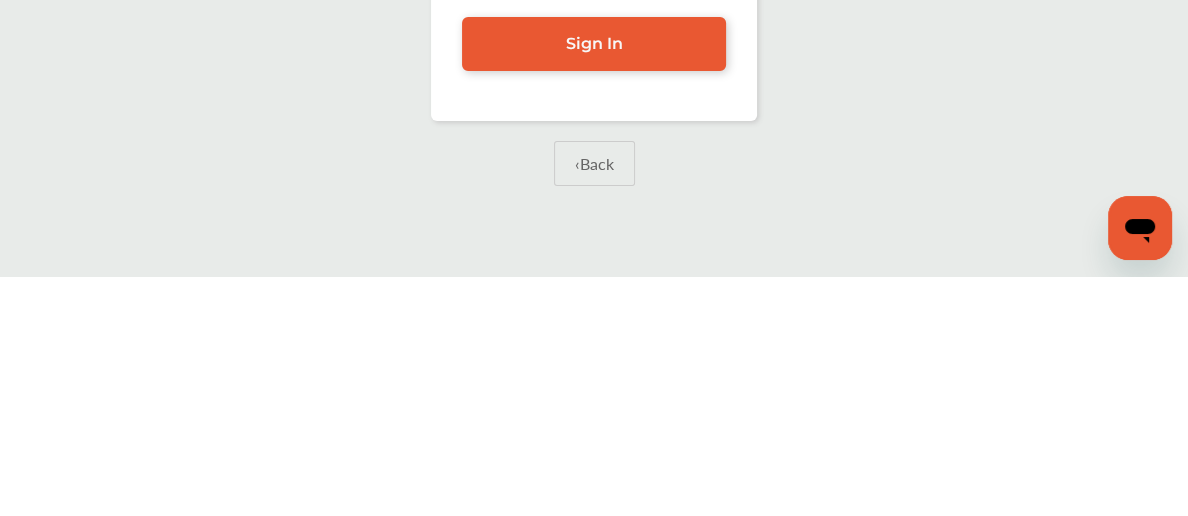drag, startPoint x: 621, startPoint y: 290, endPoint x: 621, endPoint y: 49, distance: 241 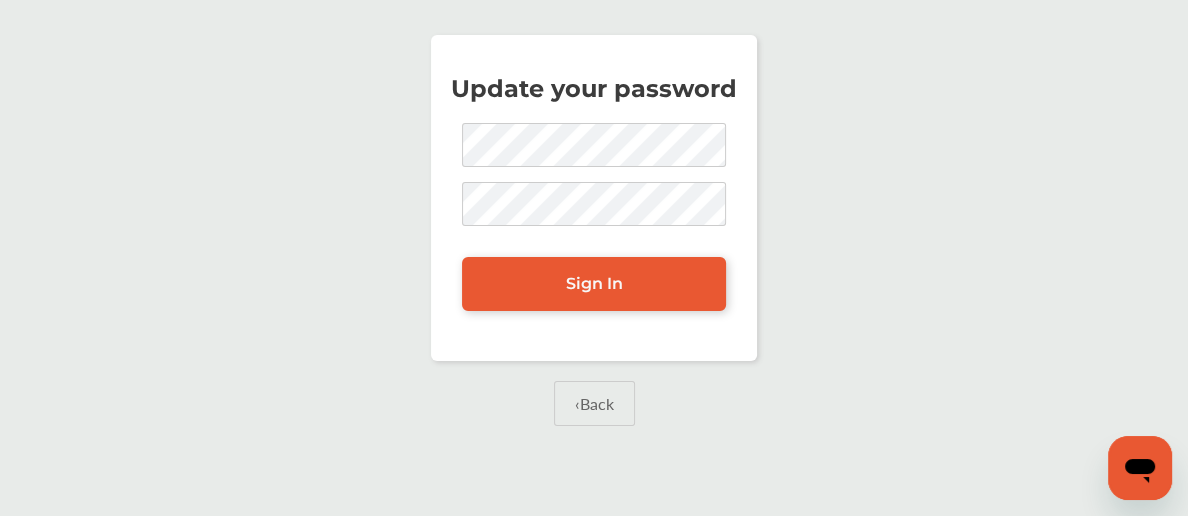 scroll, scrollTop: 0, scrollLeft: 0, axis: both 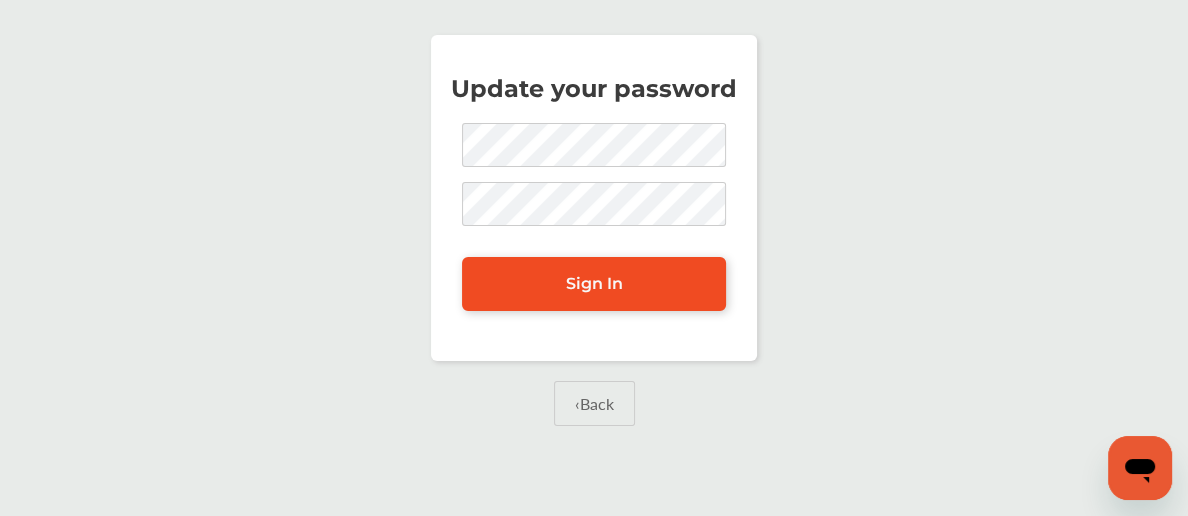 click on "Sign In" at bounding box center (594, 284) 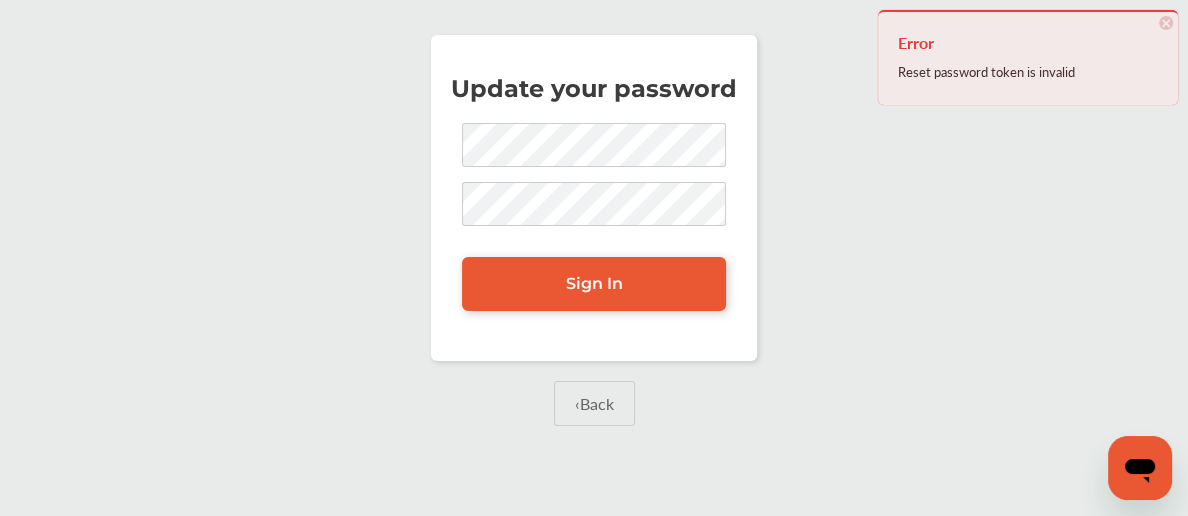 click on "‹  Back" at bounding box center (594, 403) 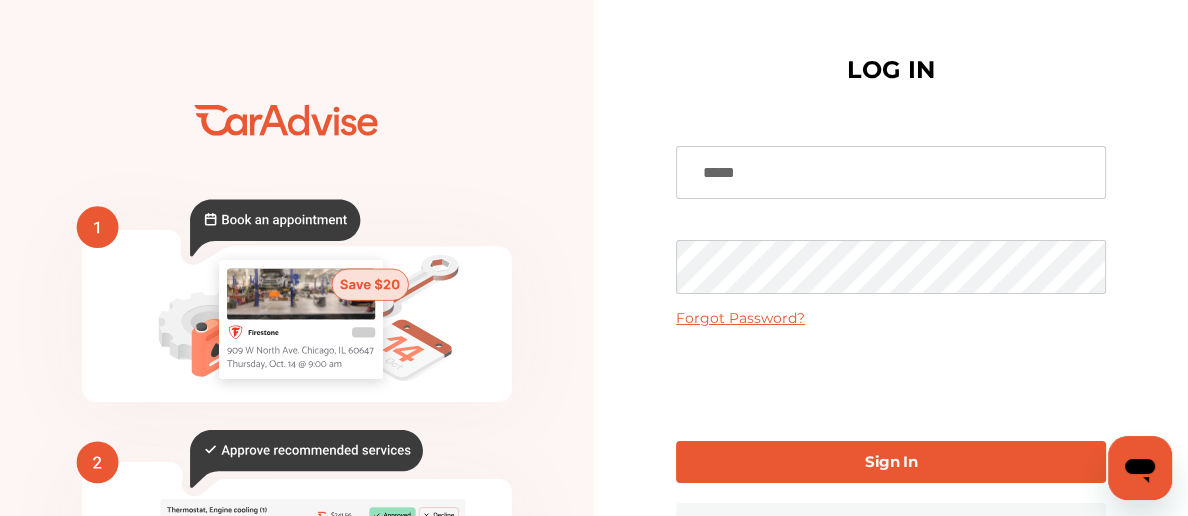 click on "*****" at bounding box center (891, 173) 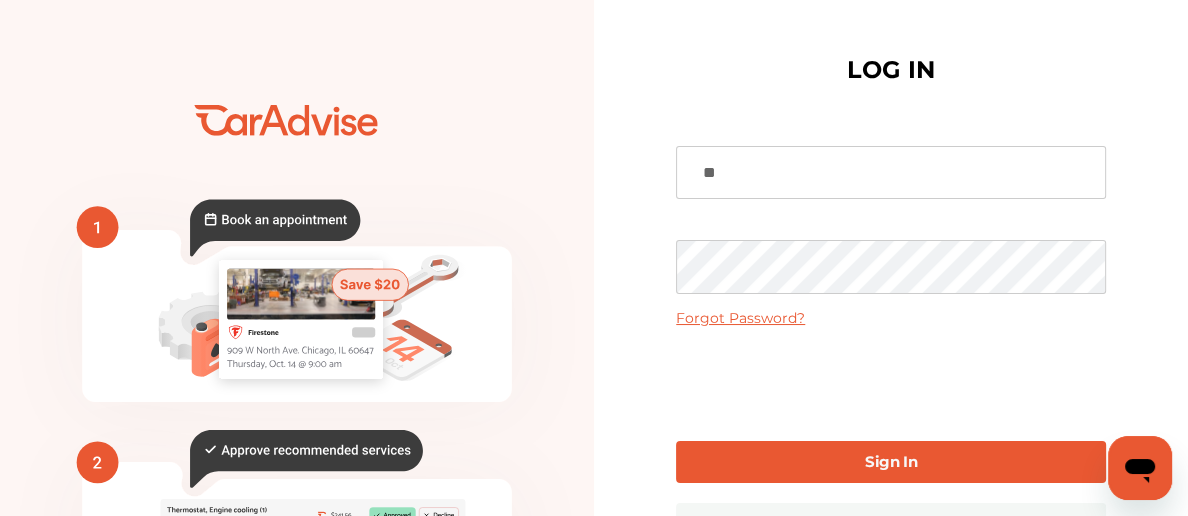 type on "*" 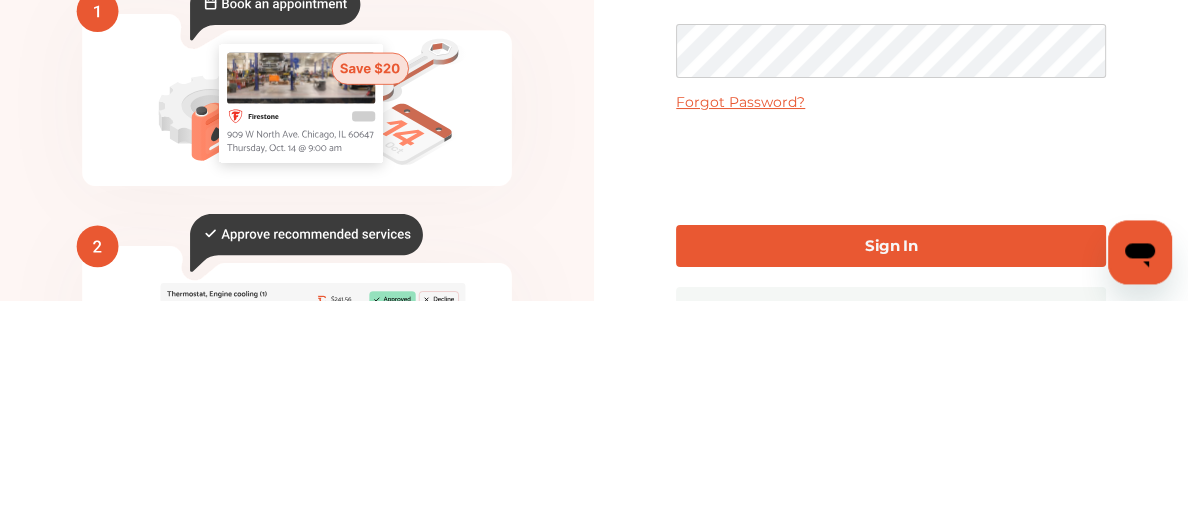 scroll, scrollTop: 215, scrollLeft: 0, axis: vertical 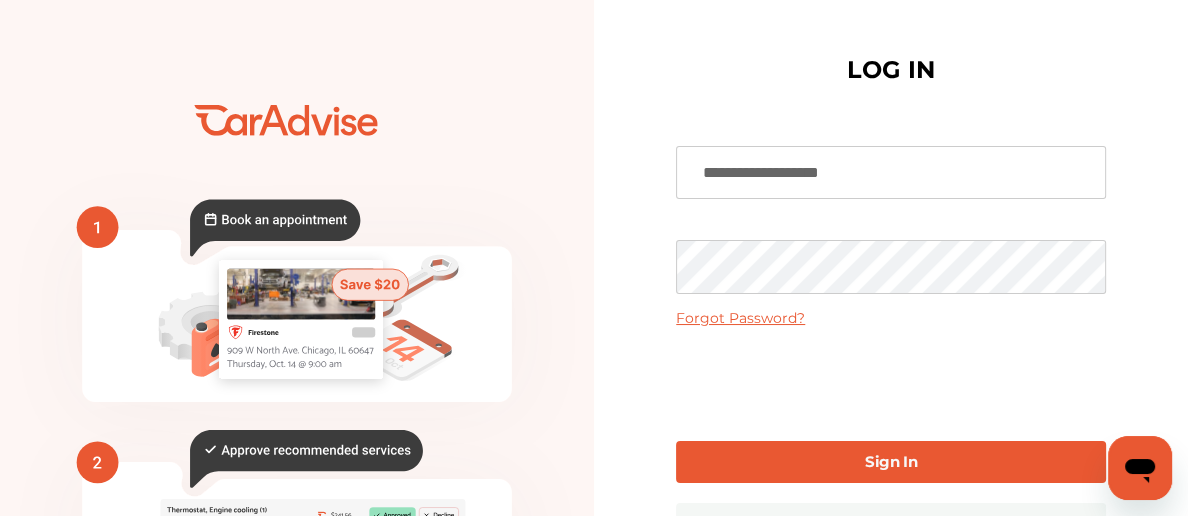 click on "Sign In" at bounding box center (891, 462) 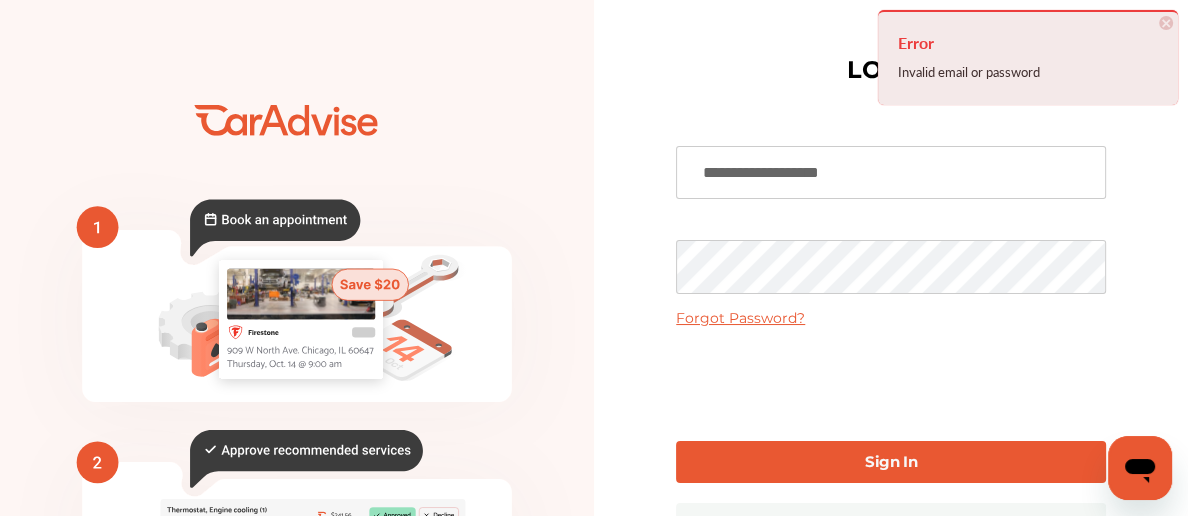 click on "×" at bounding box center [1166, 23] 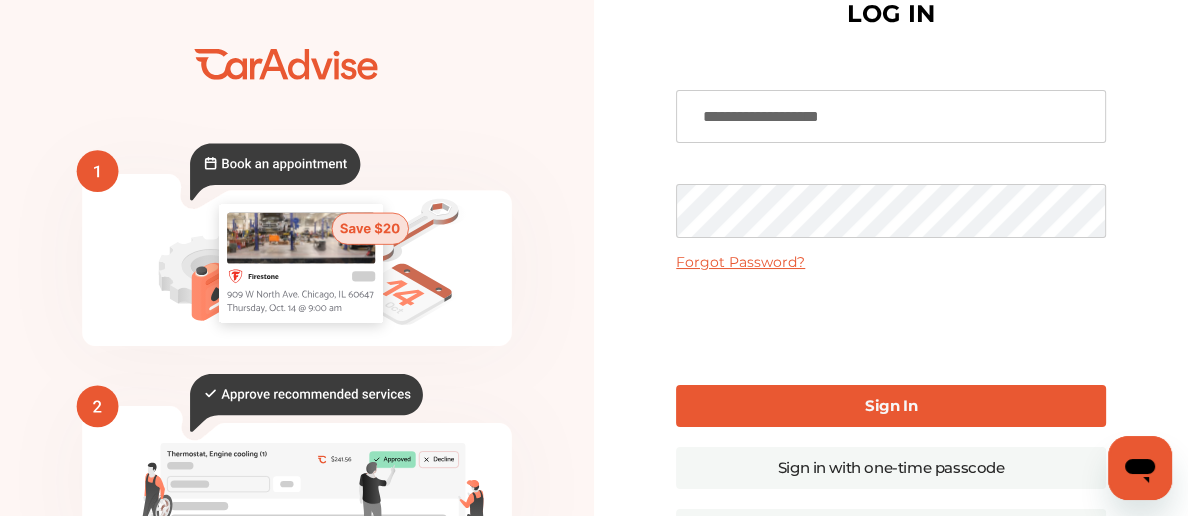 scroll, scrollTop: 0, scrollLeft: 0, axis: both 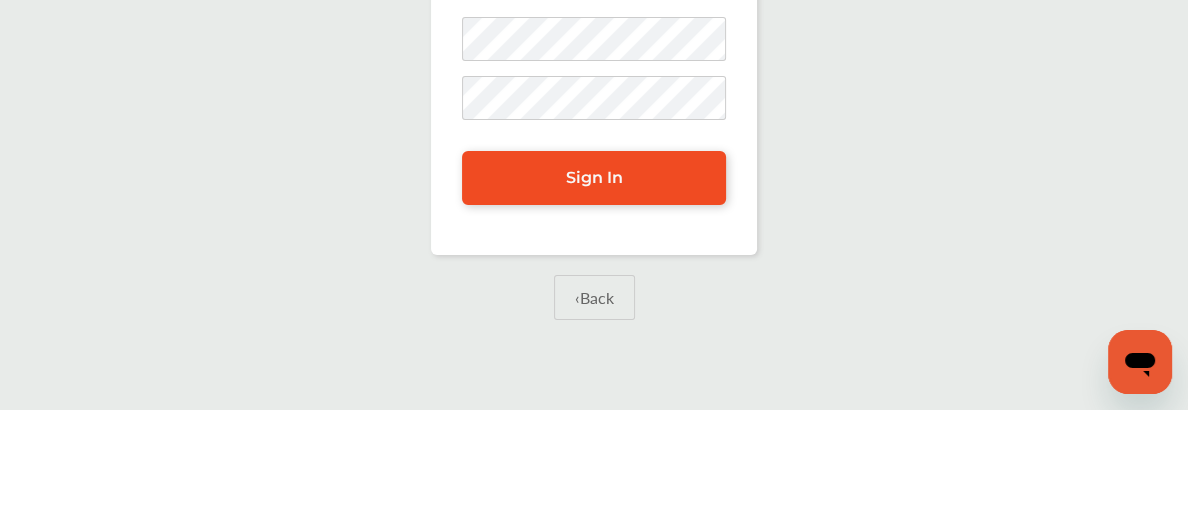 click on "Sign In" at bounding box center (594, 284) 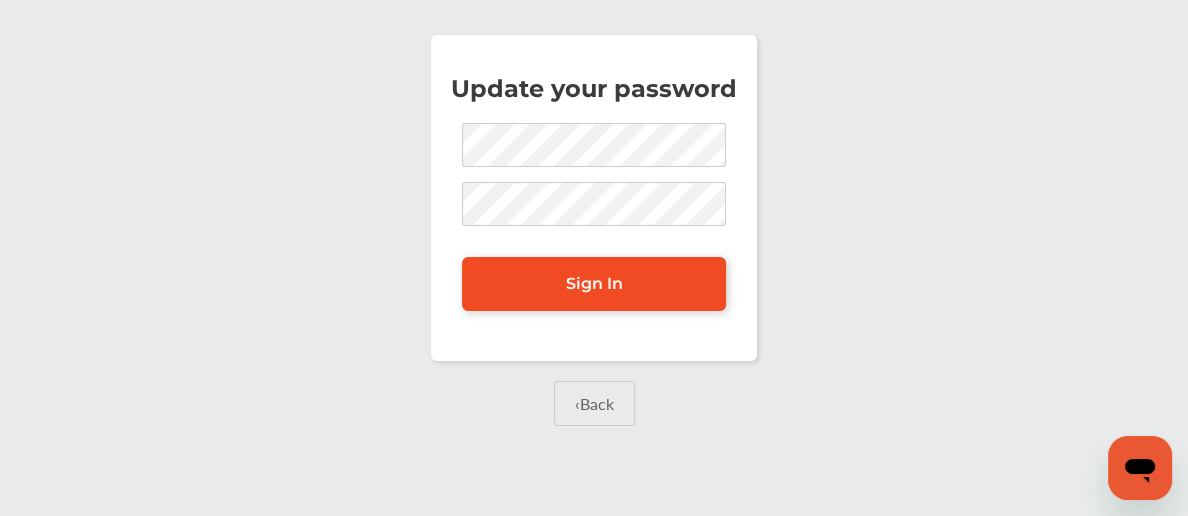 scroll, scrollTop: 0, scrollLeft: 0, axis: both 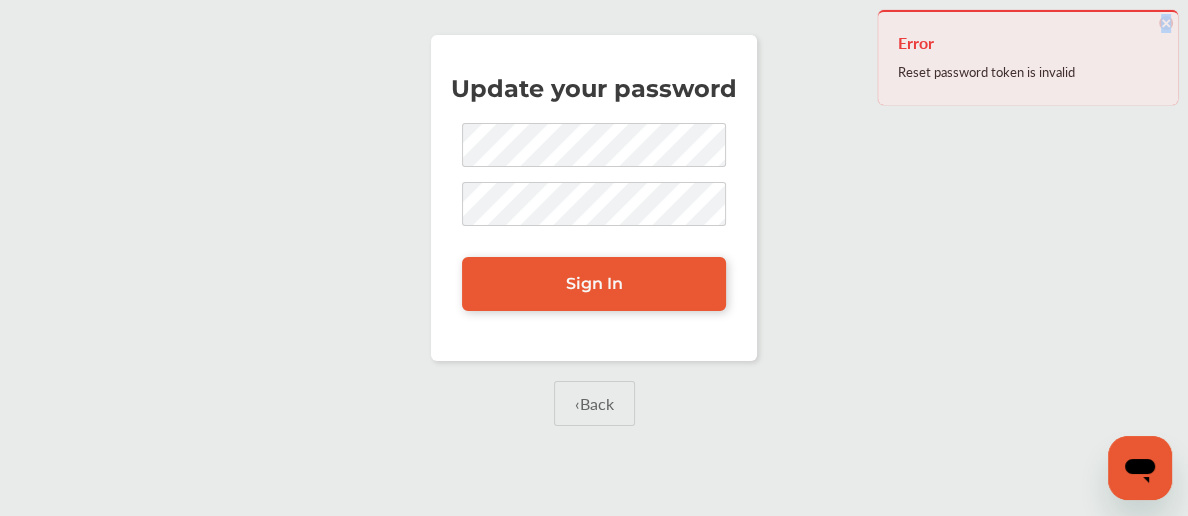click on "×" at bounding box center [1166, 23] 